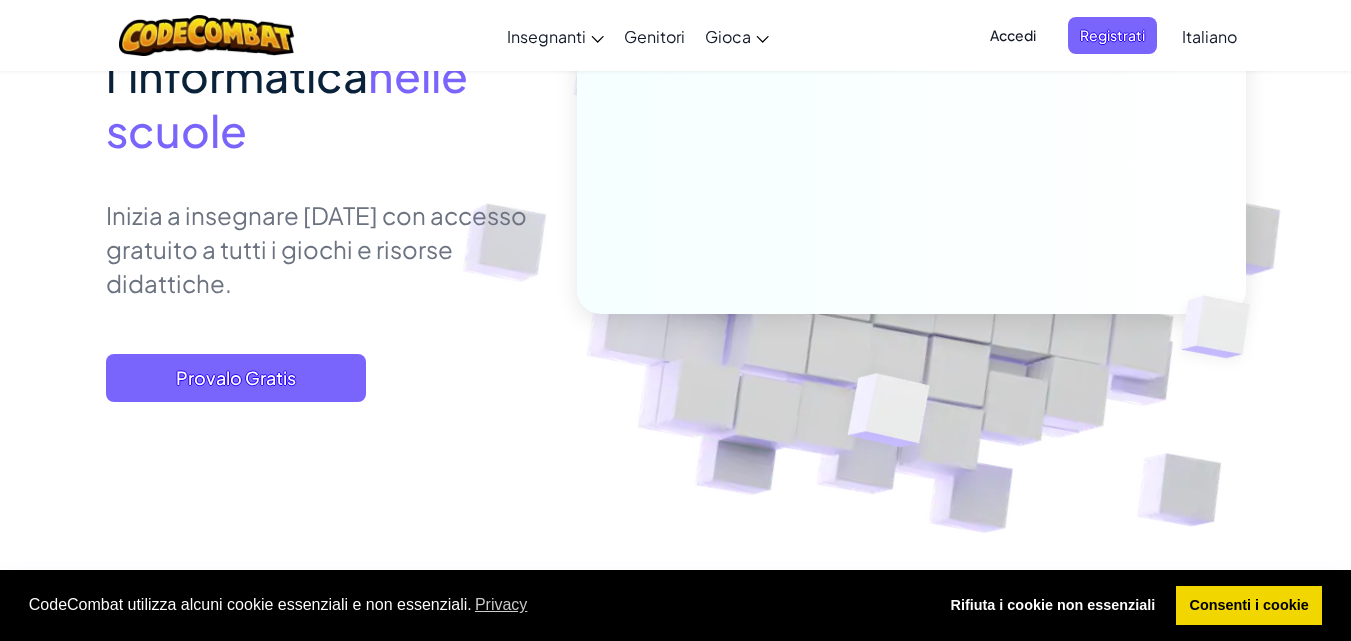 scroll, scrollTop: 400, scrollLeft: 0, axis: vertical 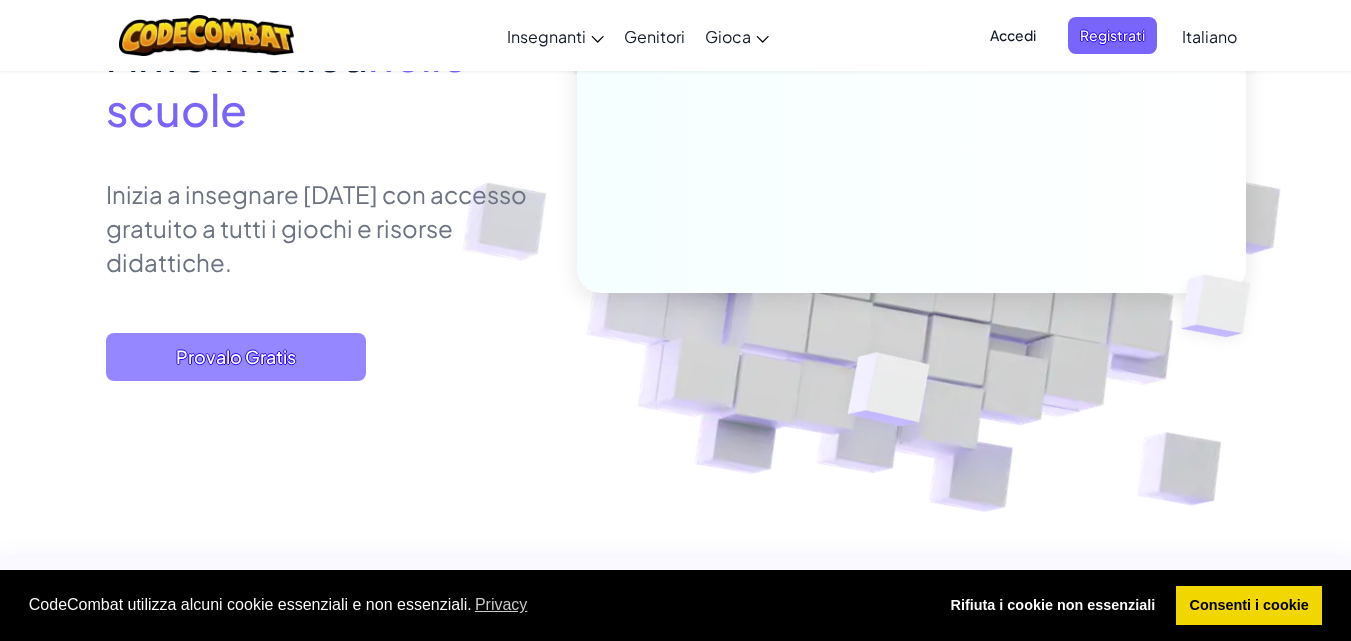 click on "Provalo Gratis" at bounding box center [236, 357] 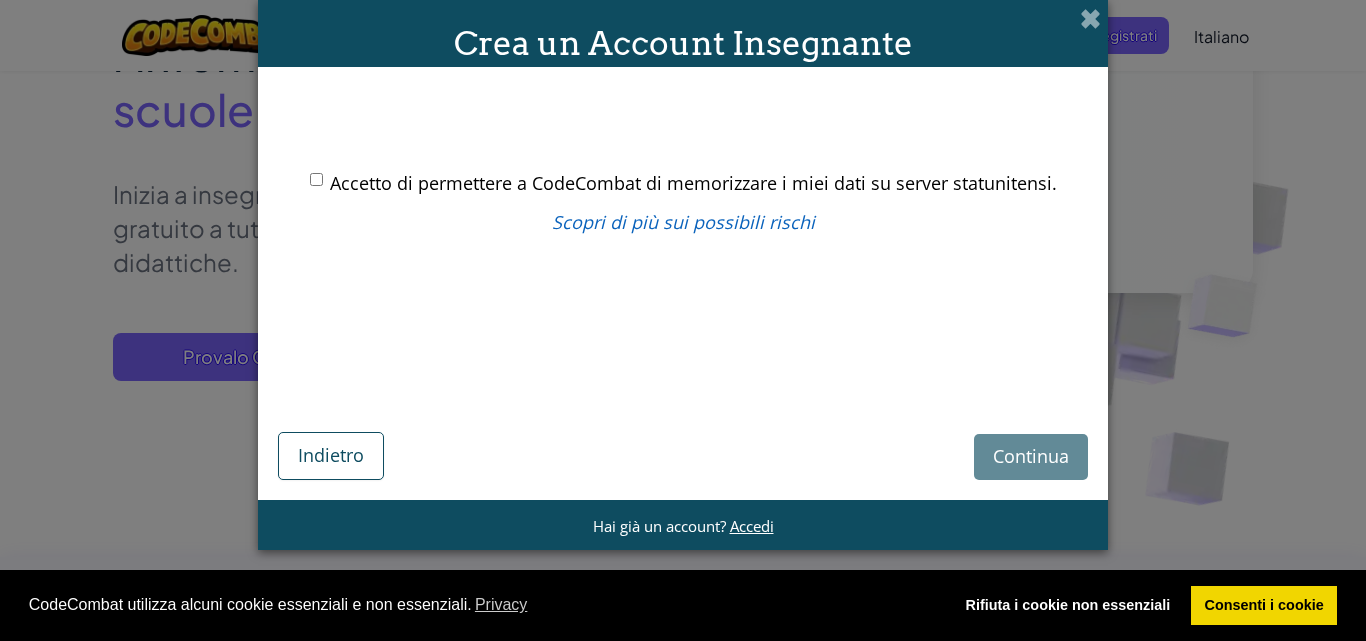 click on "Continua Indietro" at bounding box center (683, 430) 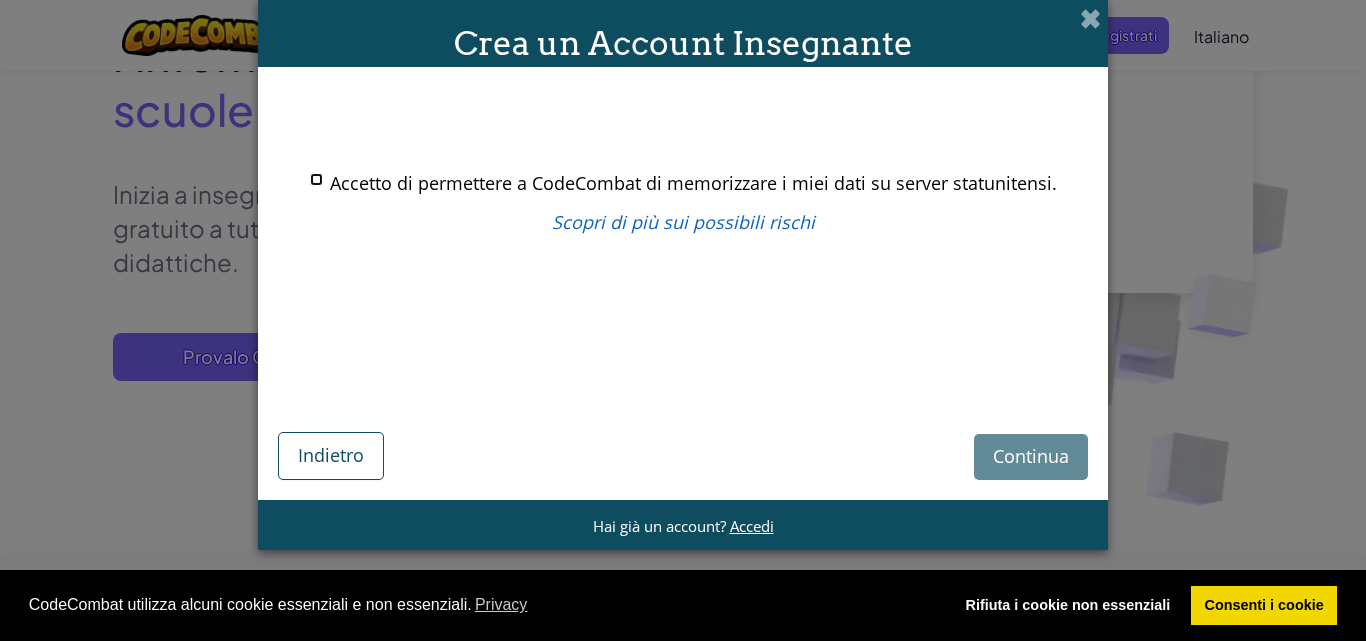 click on "Accetto di permettere a CodeCombat di memorizzare i miei dati su server statunitensi." at bounding box center [316, 179] 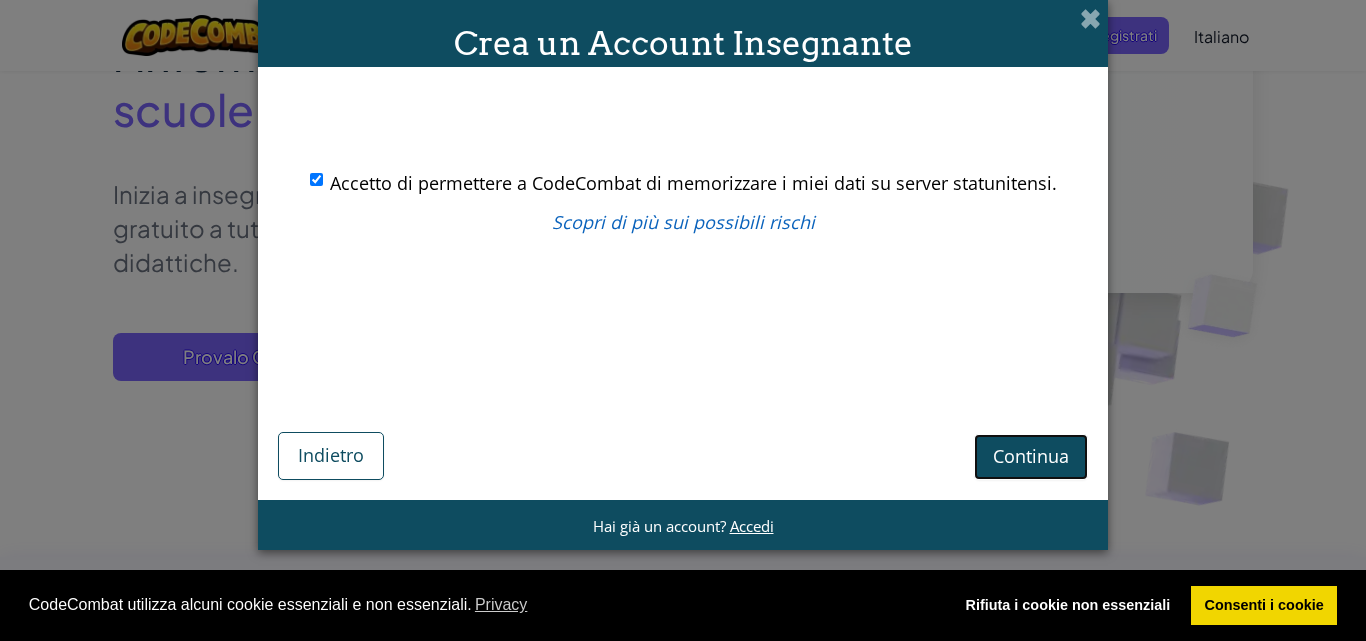 click on "Continua" at bounding box center (1031, 456) 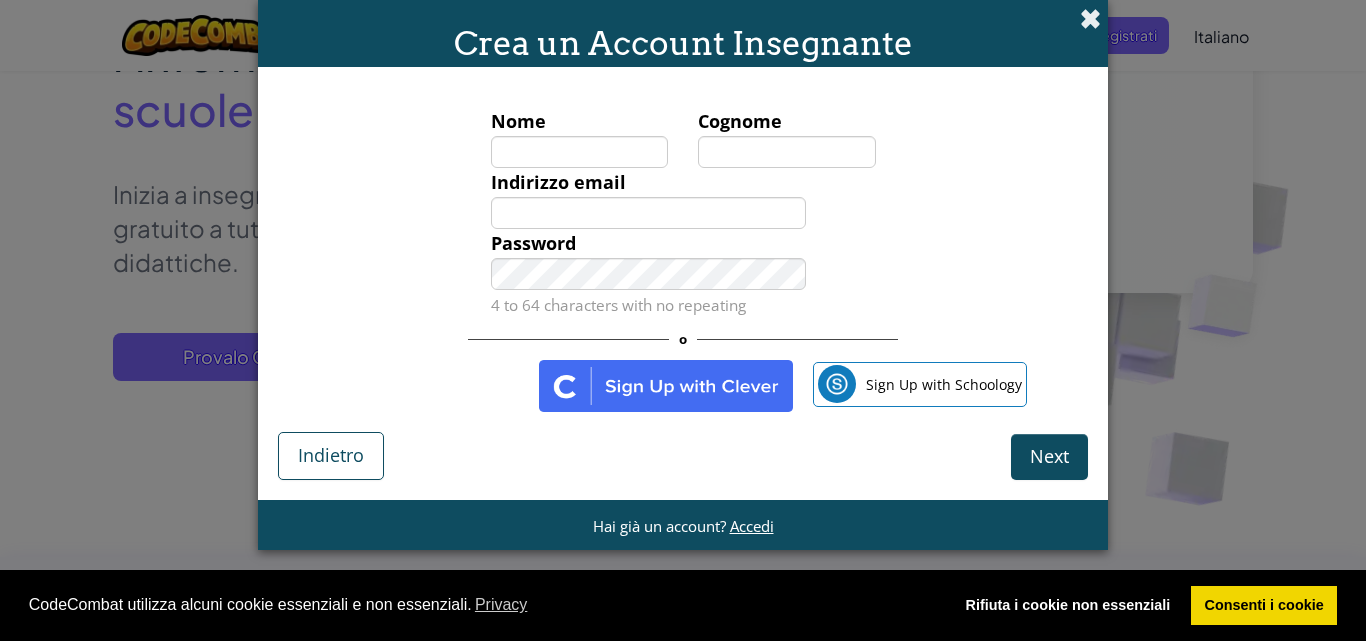 click at bounding box center [1090, 18] 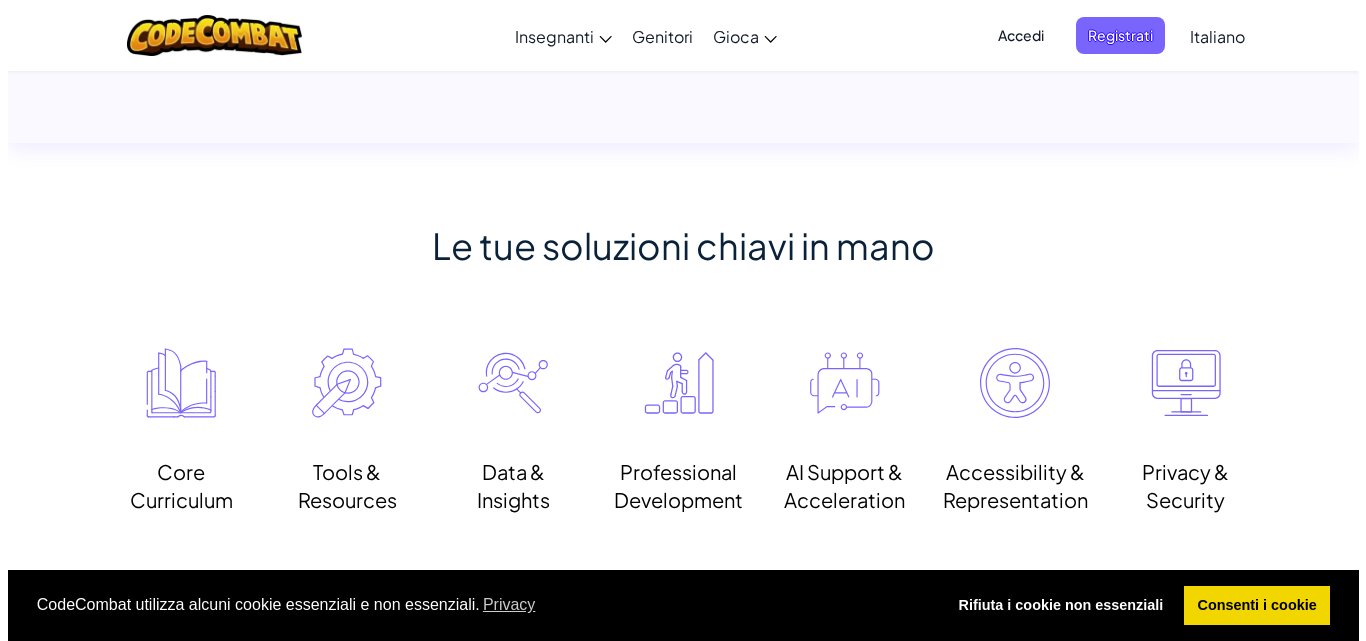 scroll, scrollTop: 1500, scrollLeft: 0, axis: vertical 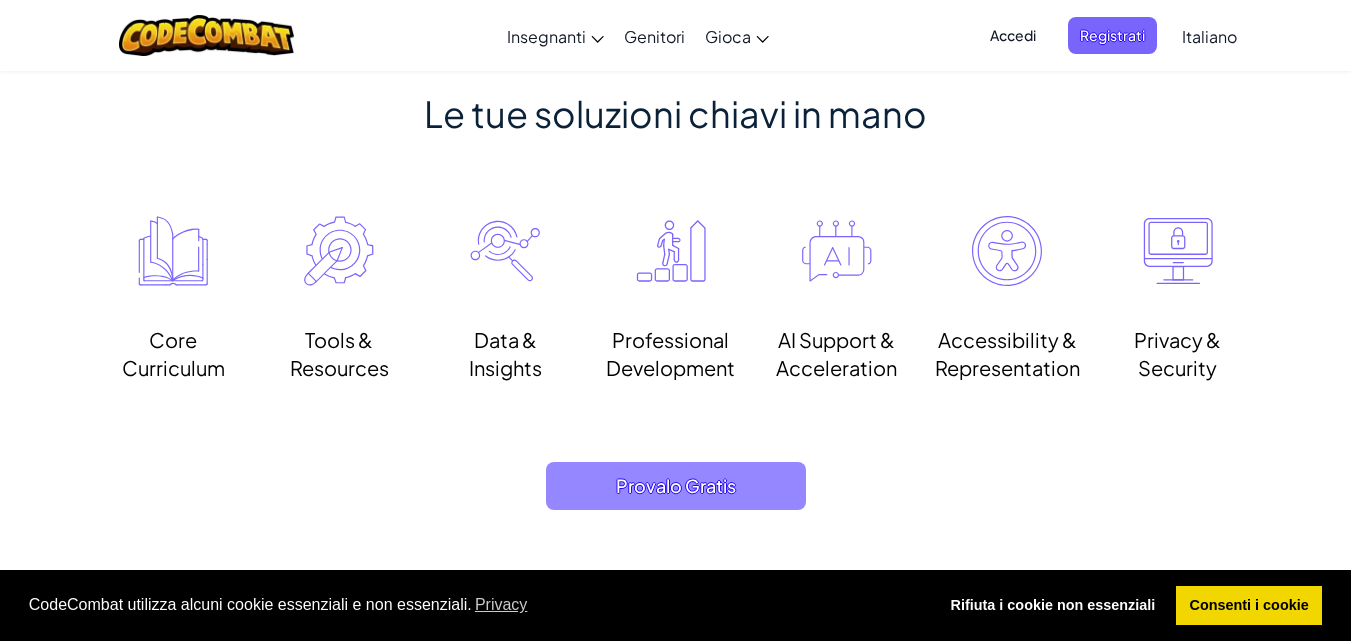 click on "Provalo Gratis" at bounding box center (676, 486) 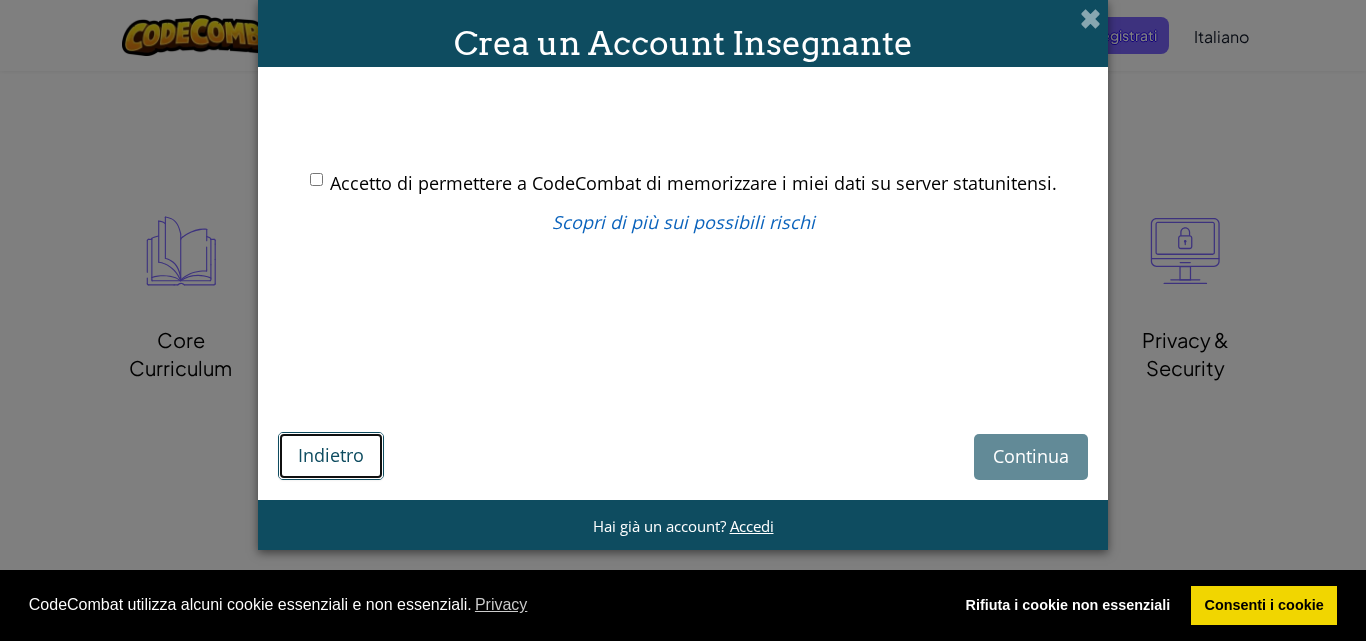 click on "Indietro" at bounding box center (331, 455) 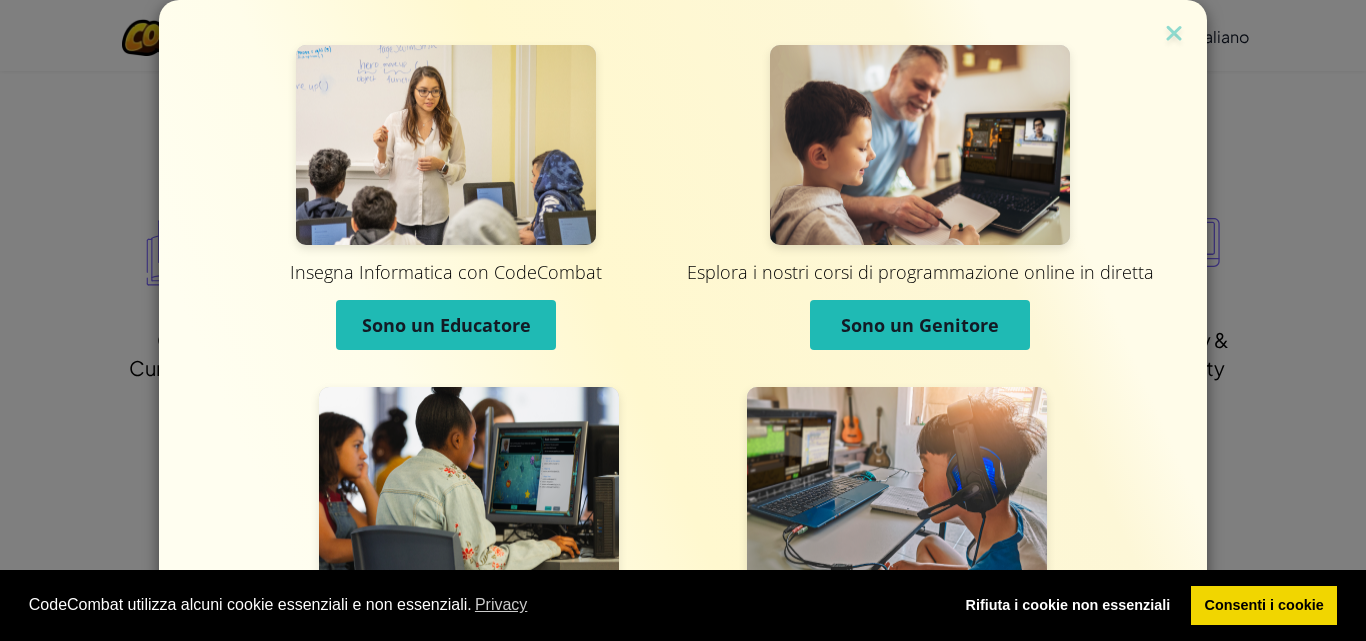 click on "Sono un Educatore" at bounding box center (446, 325) 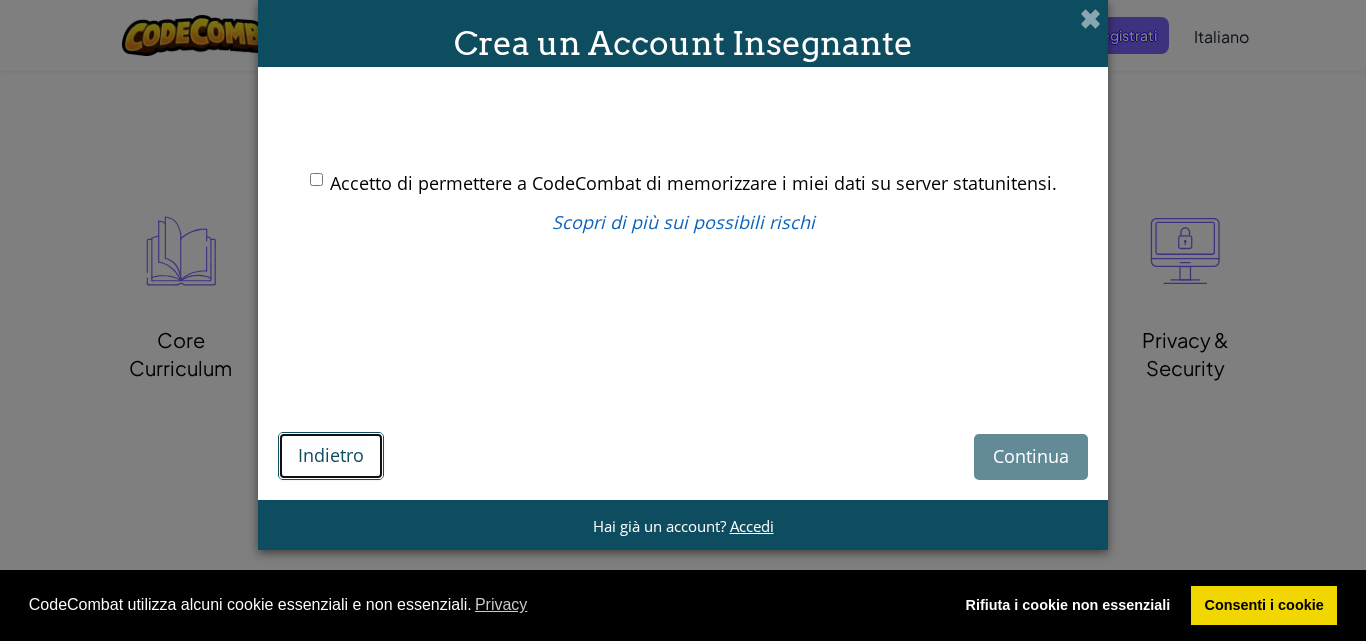 click on "Indietro" at bounding box center [331, 456] 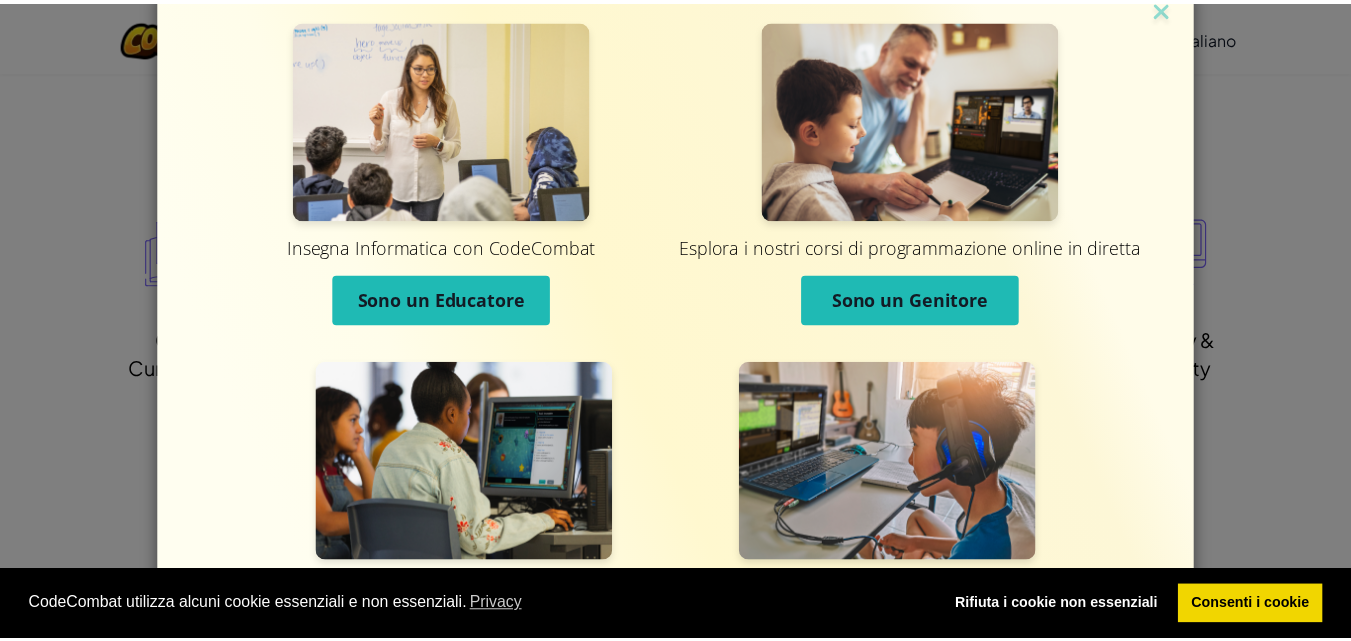 scroll, scrollTop: 0, scrollLeft: 0, axis: both 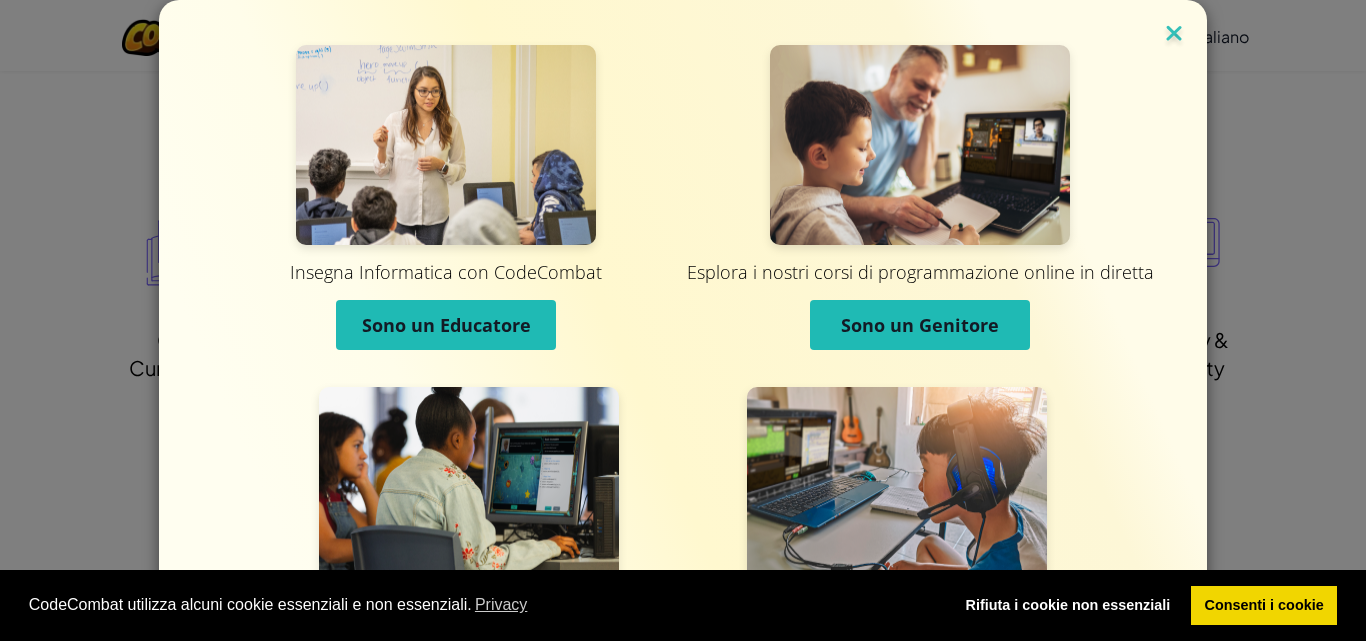 click at bounding box center [1174, 35] 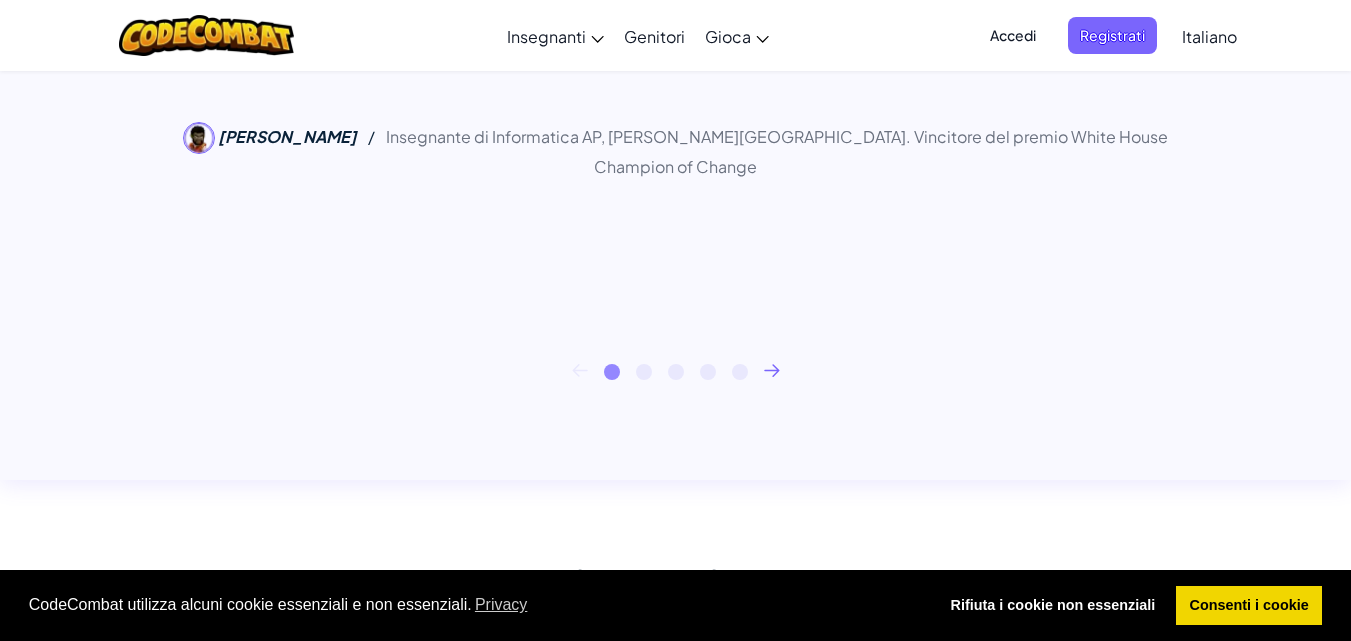 scroll, scrollTop: 1000, scrollLeft: 0, axis: vertical 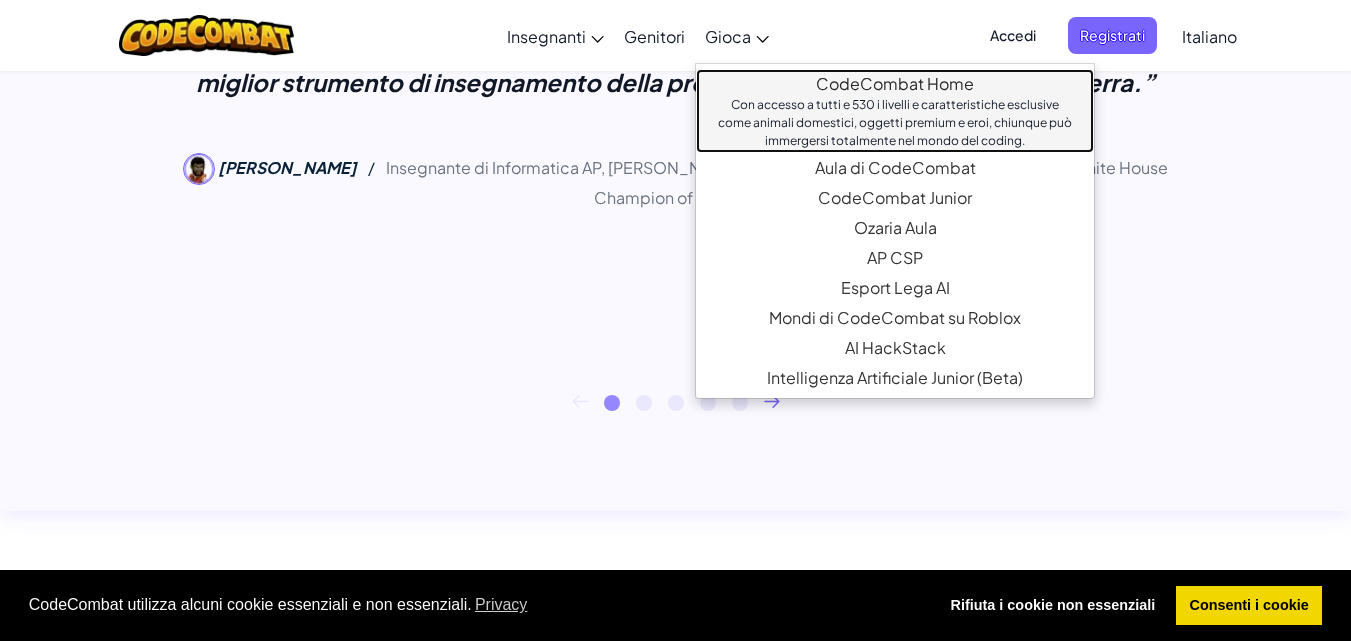 click on "CodeCombat Home Con accesso a tutti e 530 i livelli e caratteristiche esclusive come animali domestici, oggetti premium e eroi, chiunque può immergersi totalmente nel mondo del coding." at bounding box center (895, 111) 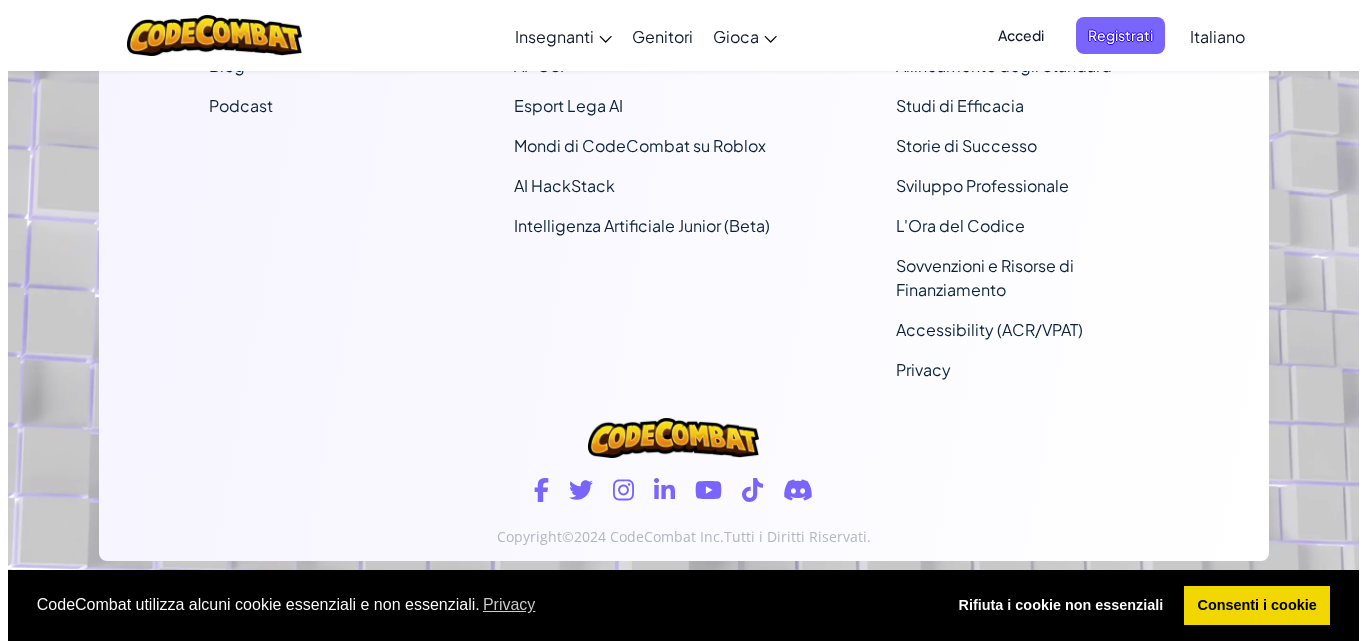 scroll, scrollTop: 0, scrollLeft: 0, axis: both 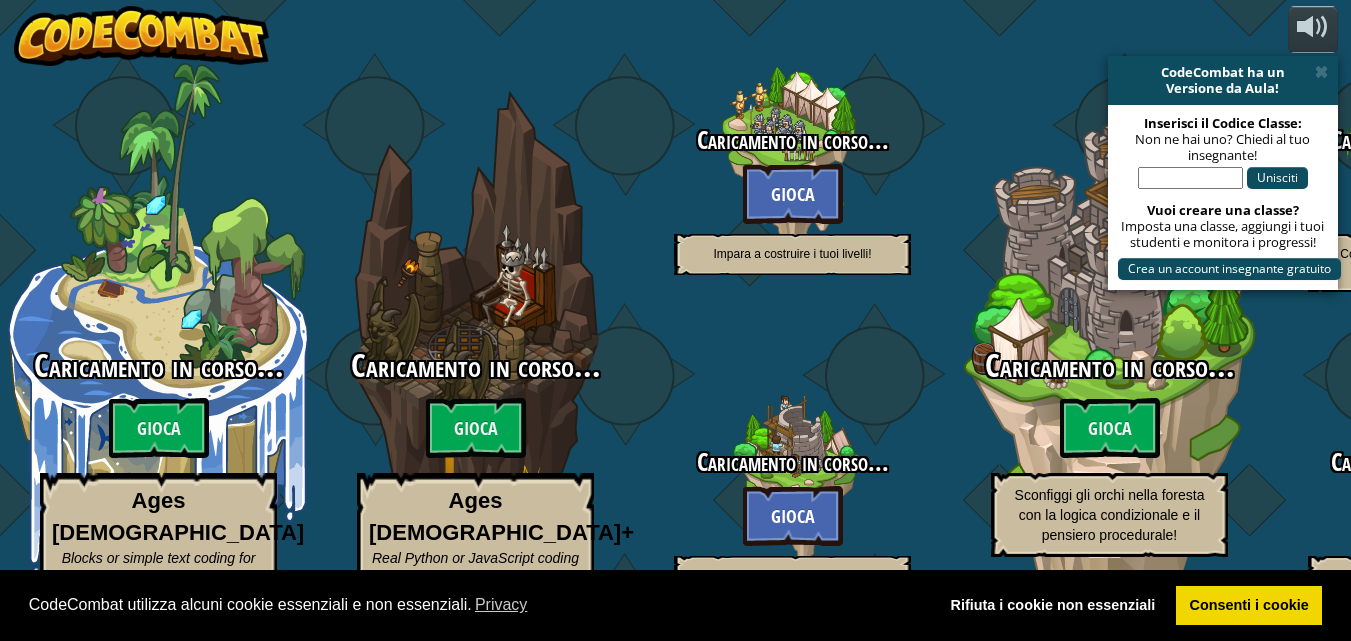 select on "it" 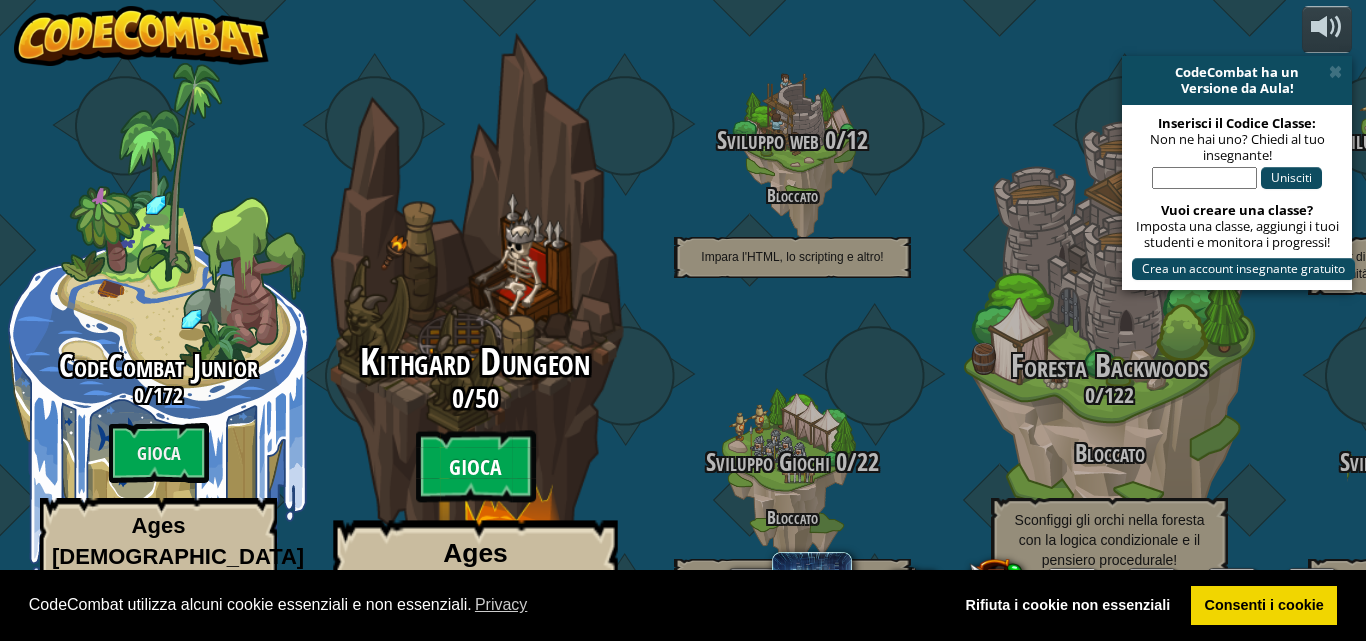 click on "Gioca" at bounding box center (476, 467) 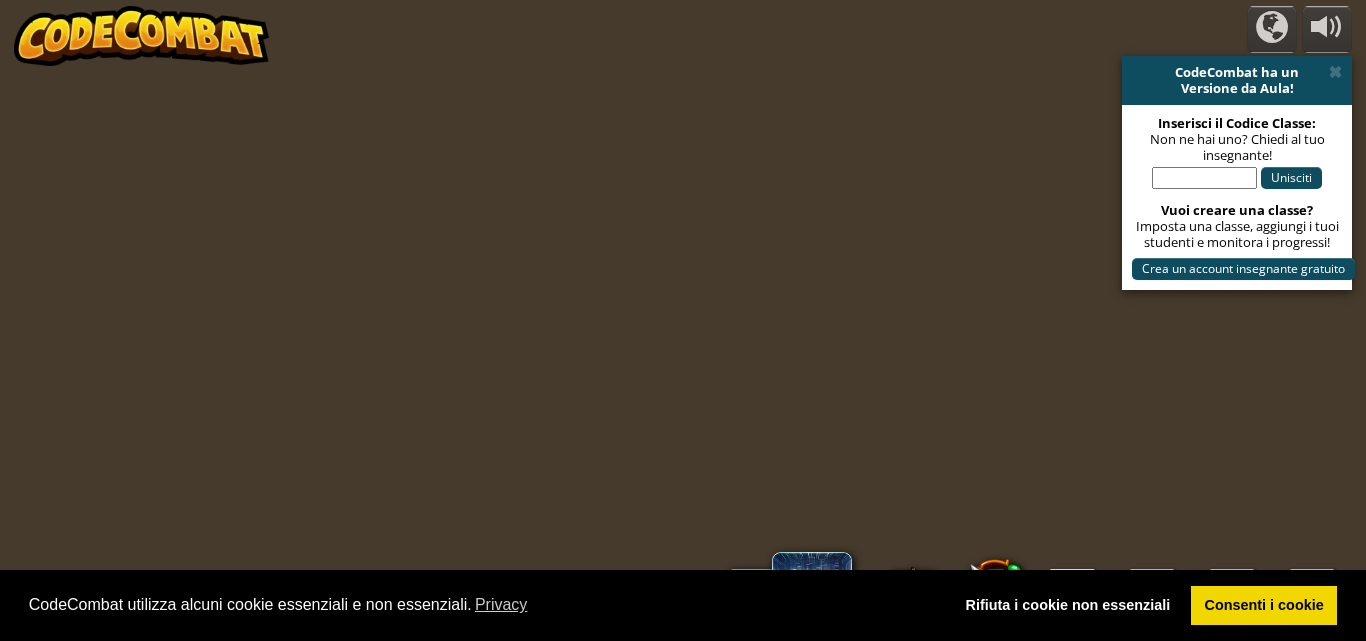 select on "it" 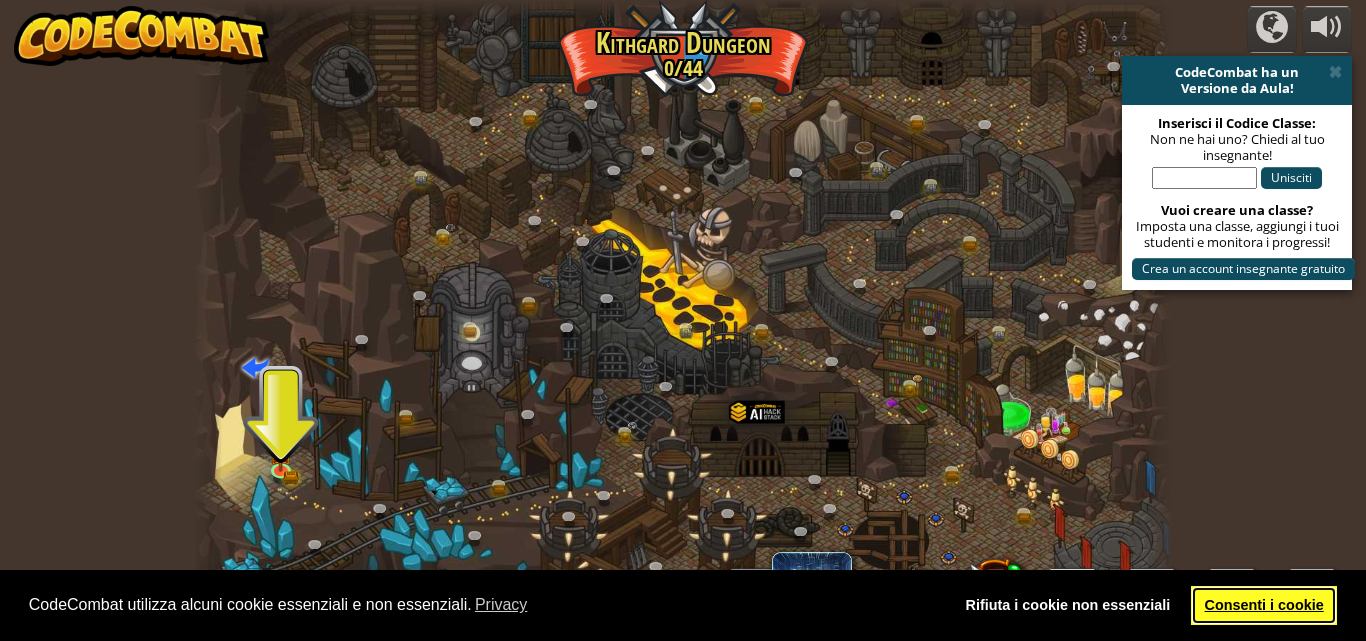 click on "Consenti i cookie" at bounding box center (1264, 606) 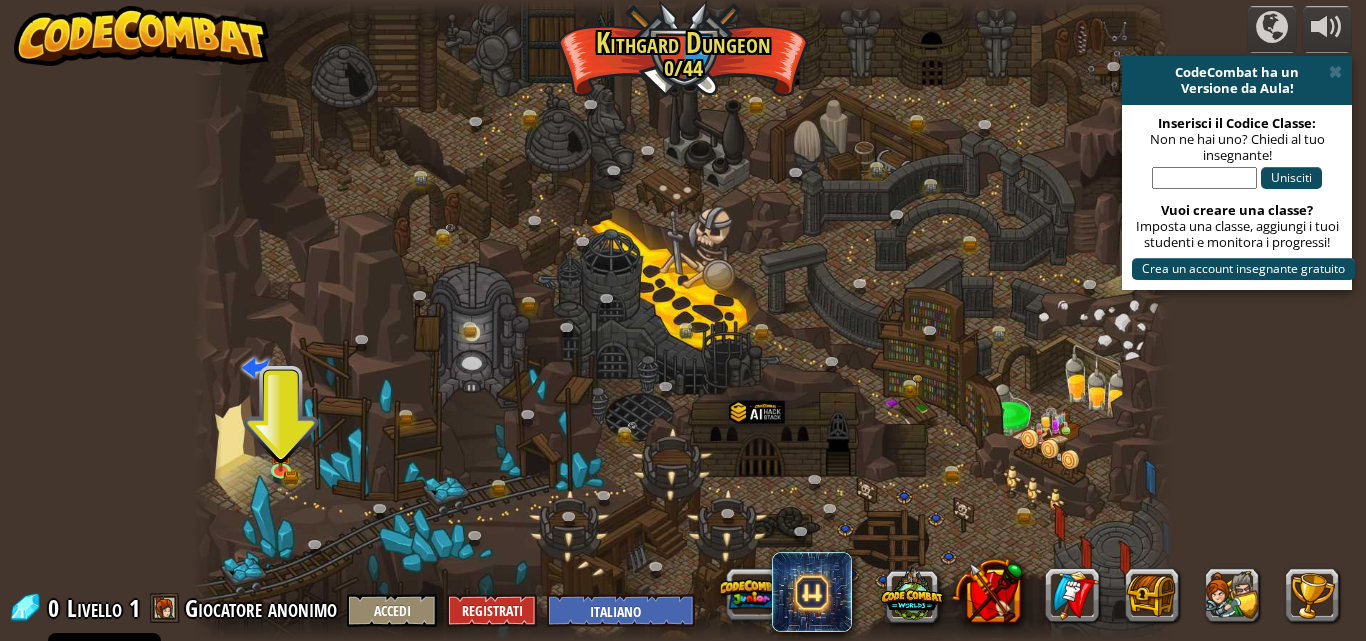 click at bounding box center (683, 320) 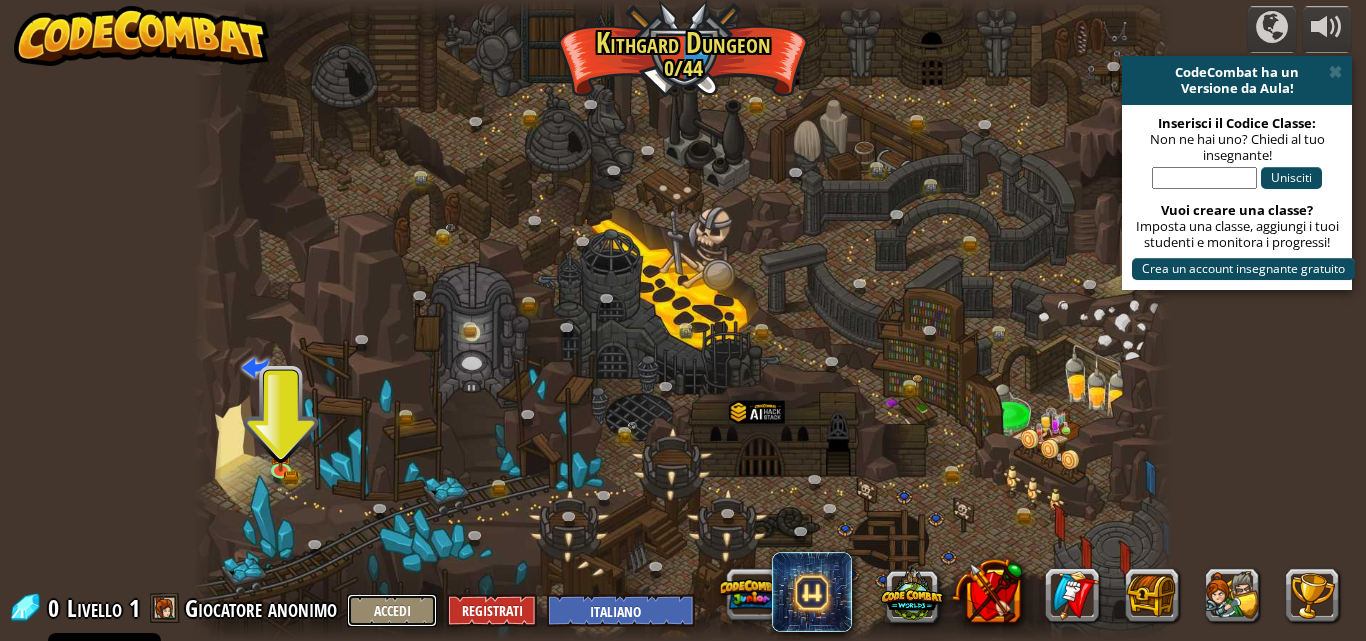 click on "Accedi" at bounding box center (392, 610) 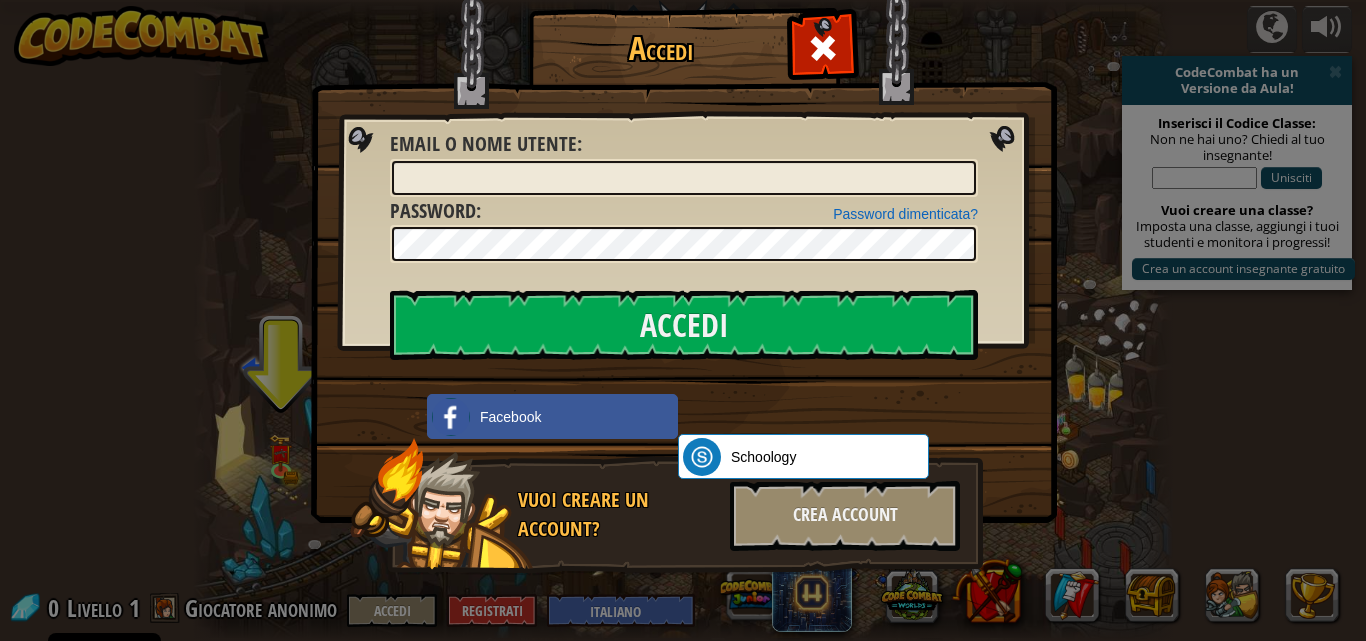 drag, startPoint x: 1113, startPoint y: 393, endPoint x: 1108, endPoint y: 383, distance: 11.18034 